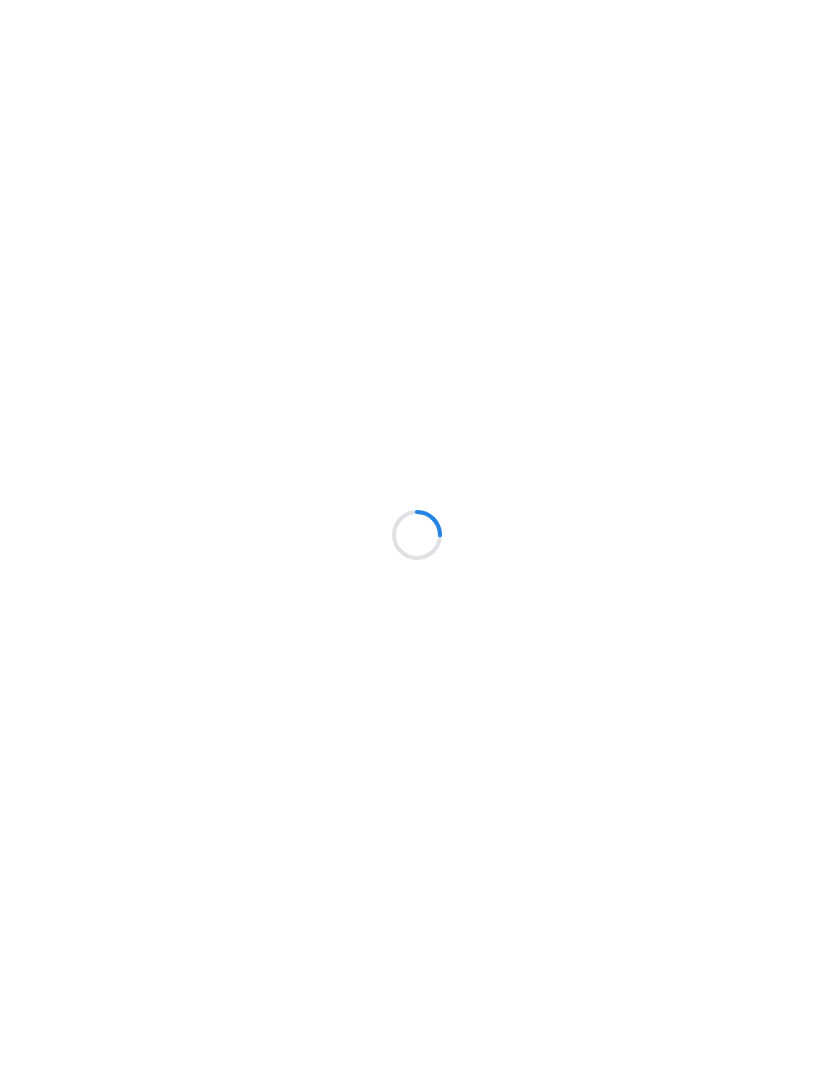 scroll, scrollTop: 0, scrollLeft: 0, axis: both 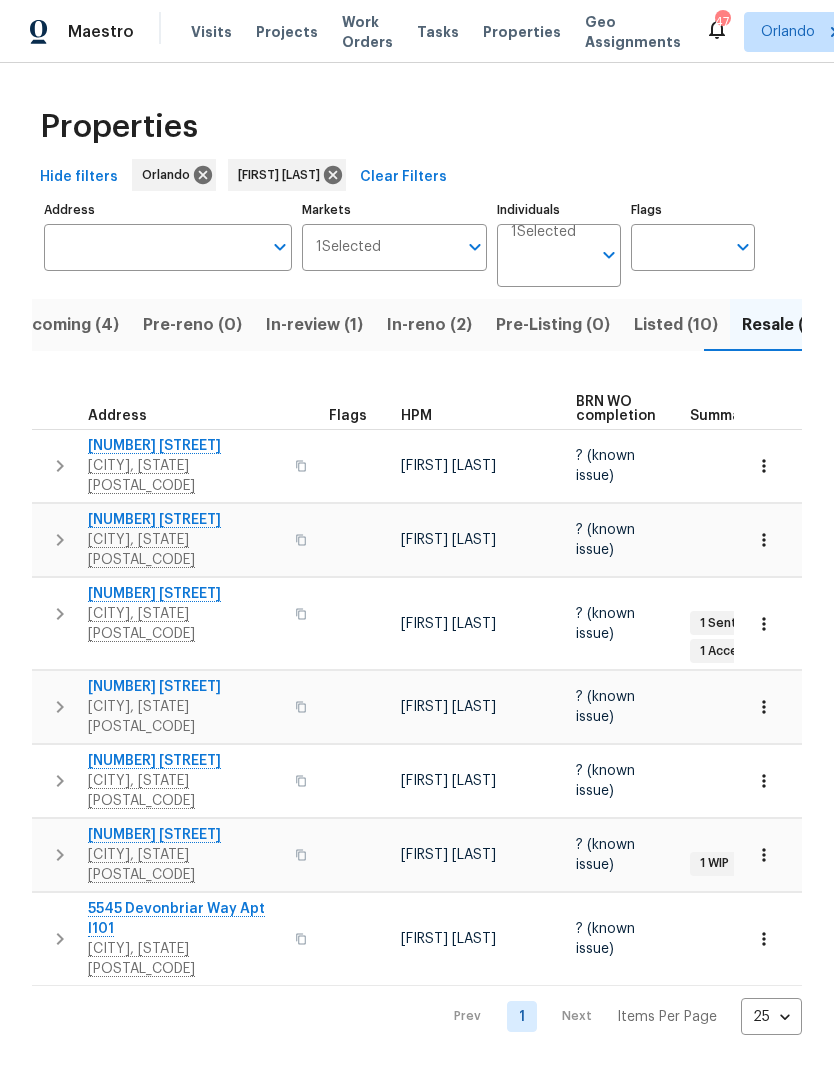 click on "Listed (10)" at bounding box center [676, 325] 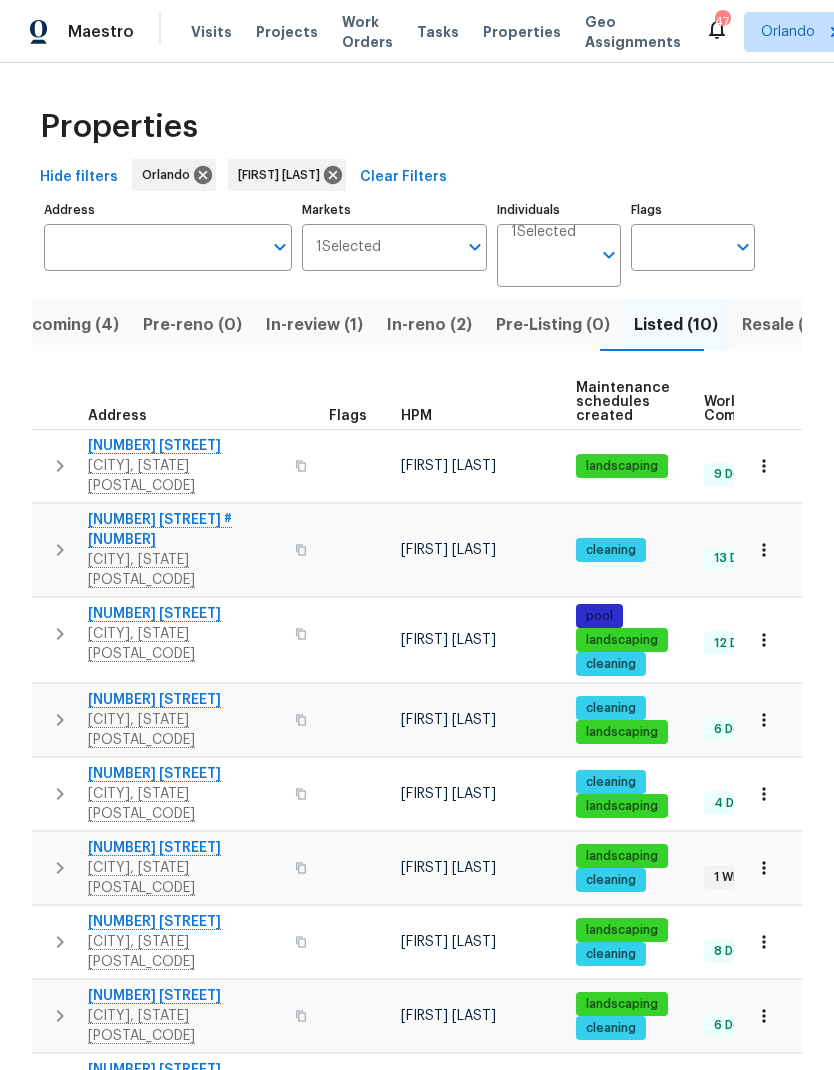 click on "[NUMBER] [STREET]" at bounding box center (185, 848) 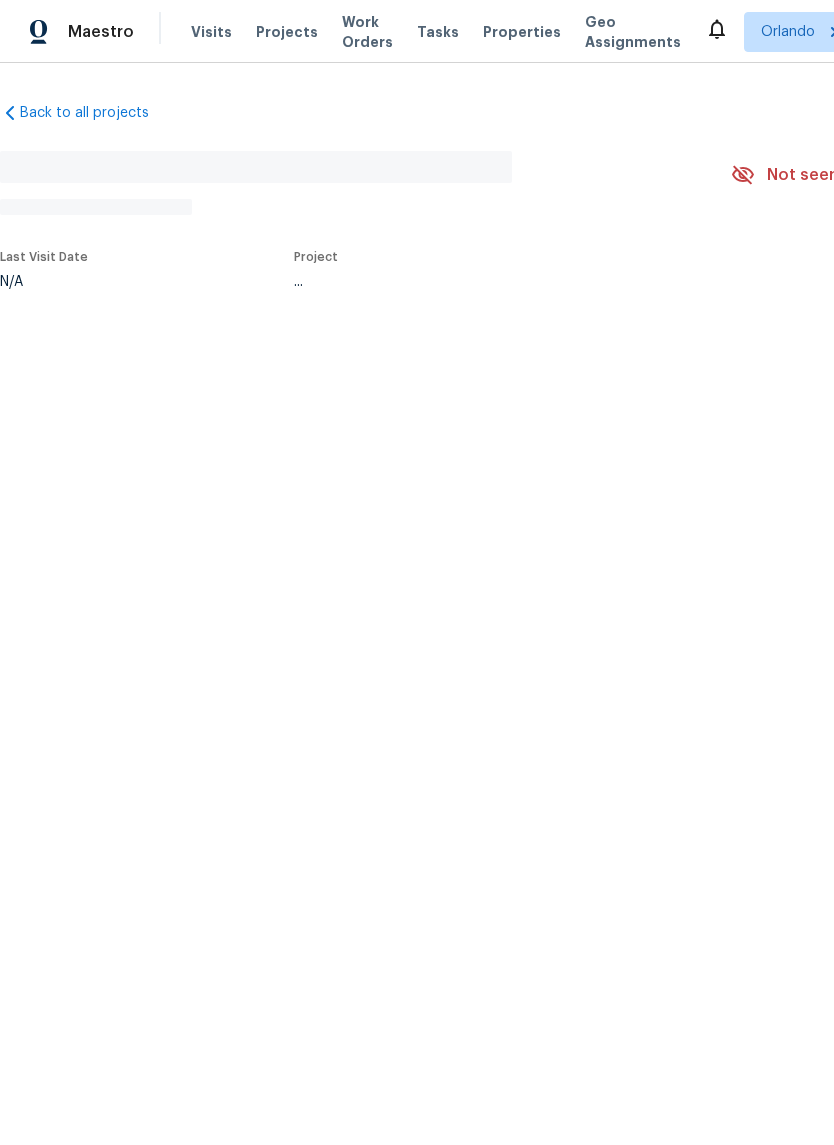 scroll, scrollTop: 0, scrollLeft: 0, axis: both 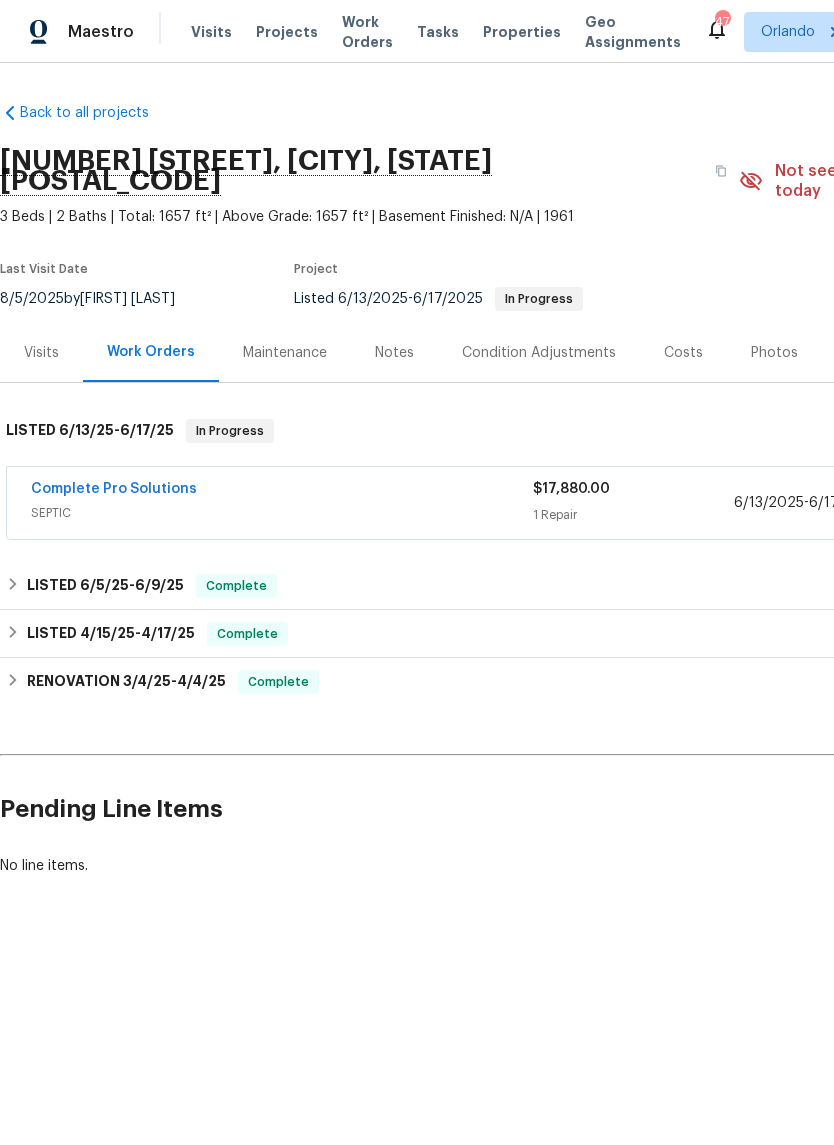 click on "Visits" at bounding box center (41, 353) 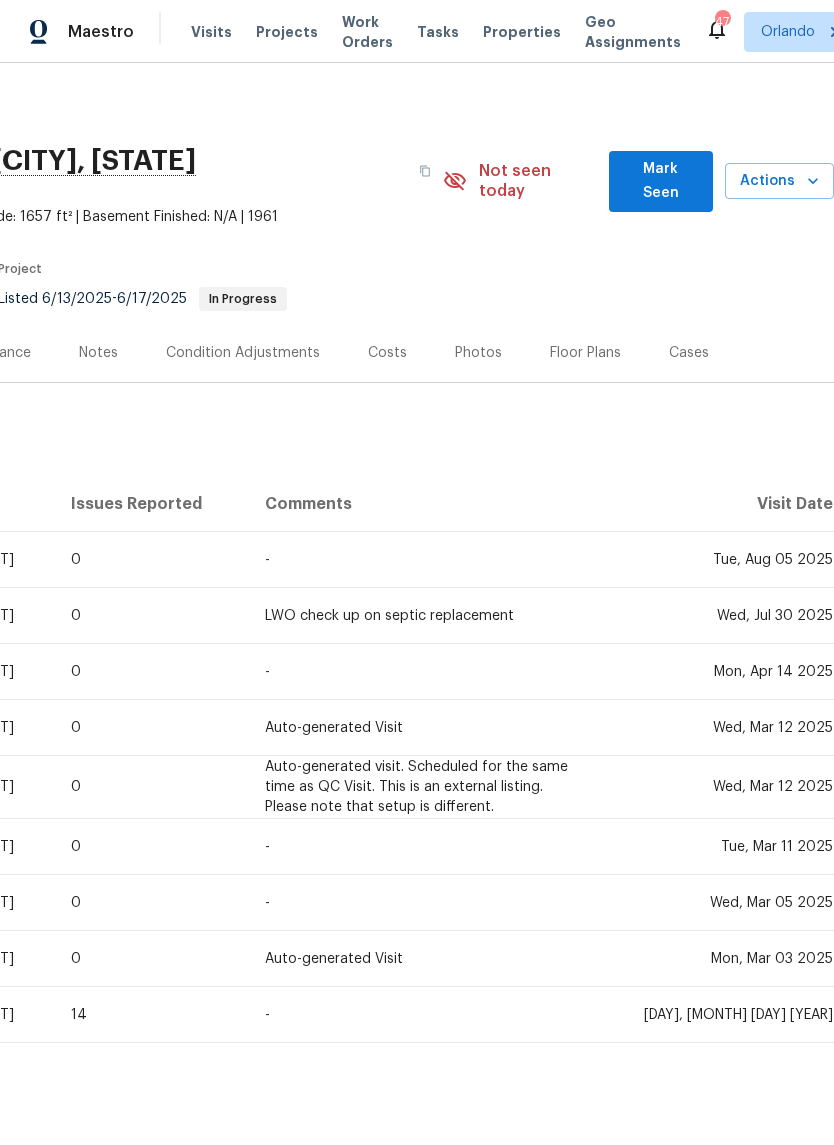 click on "Mark Seen" at bounding box center [661, 181] 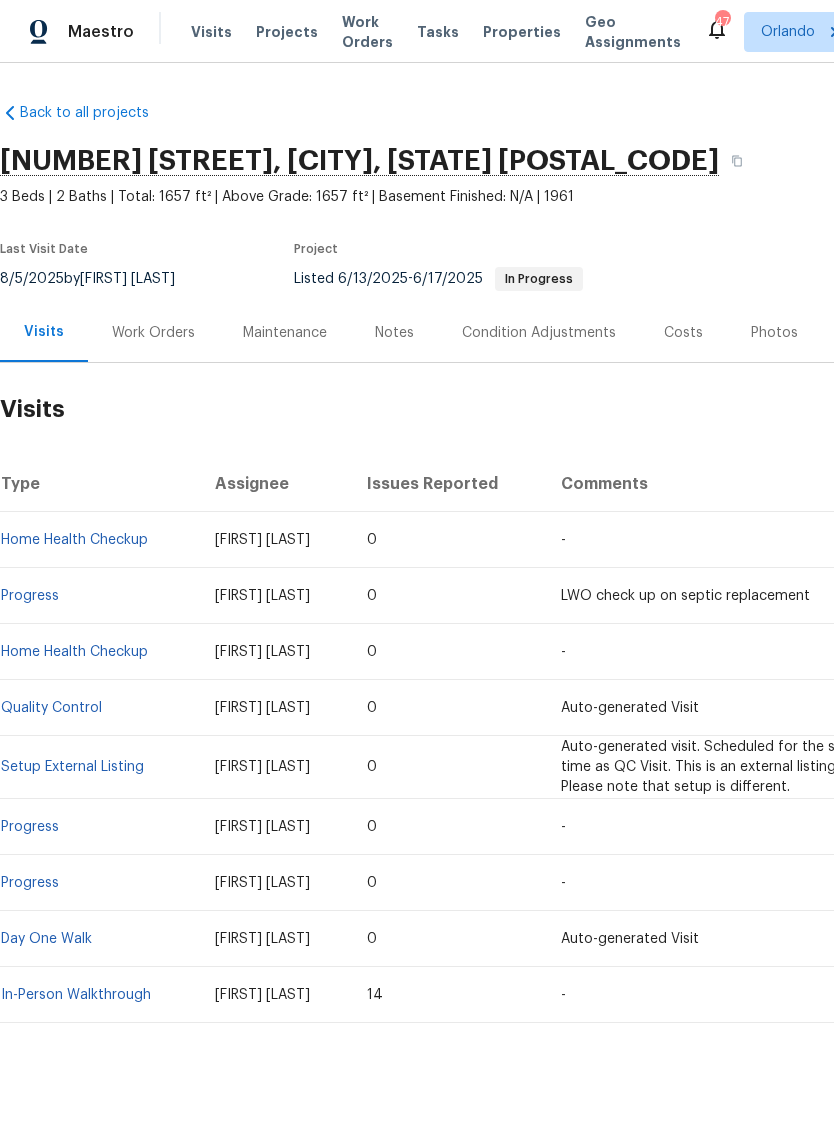 scroll, scrollTop: 0, scrollLeft: 0, axis: both 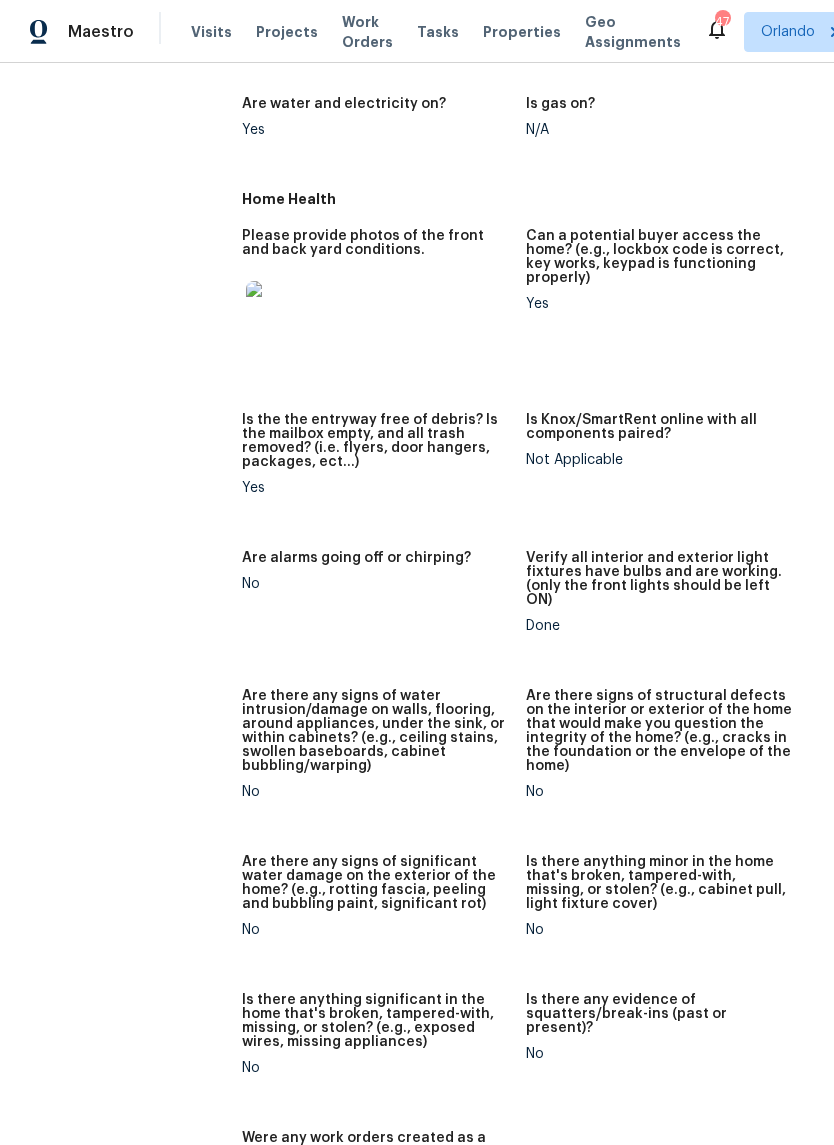 click at bounding box center [278, 313] 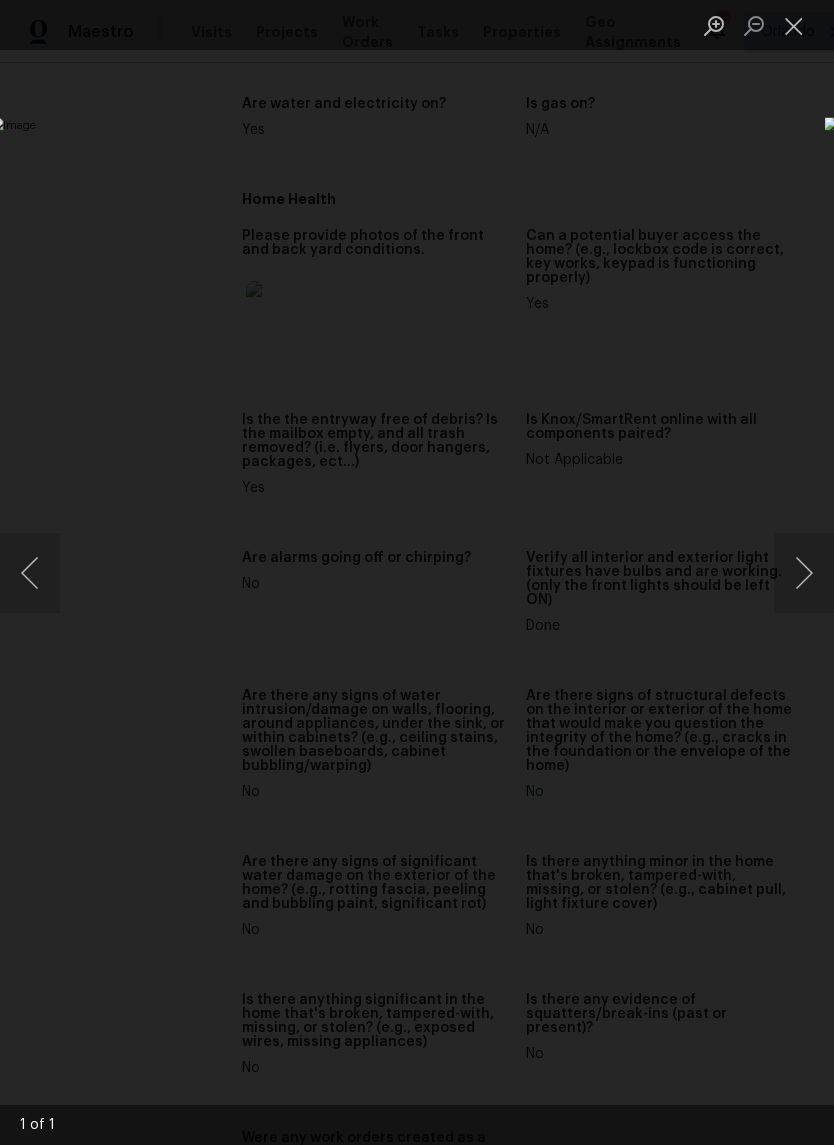click at bounding box center [417, 572] 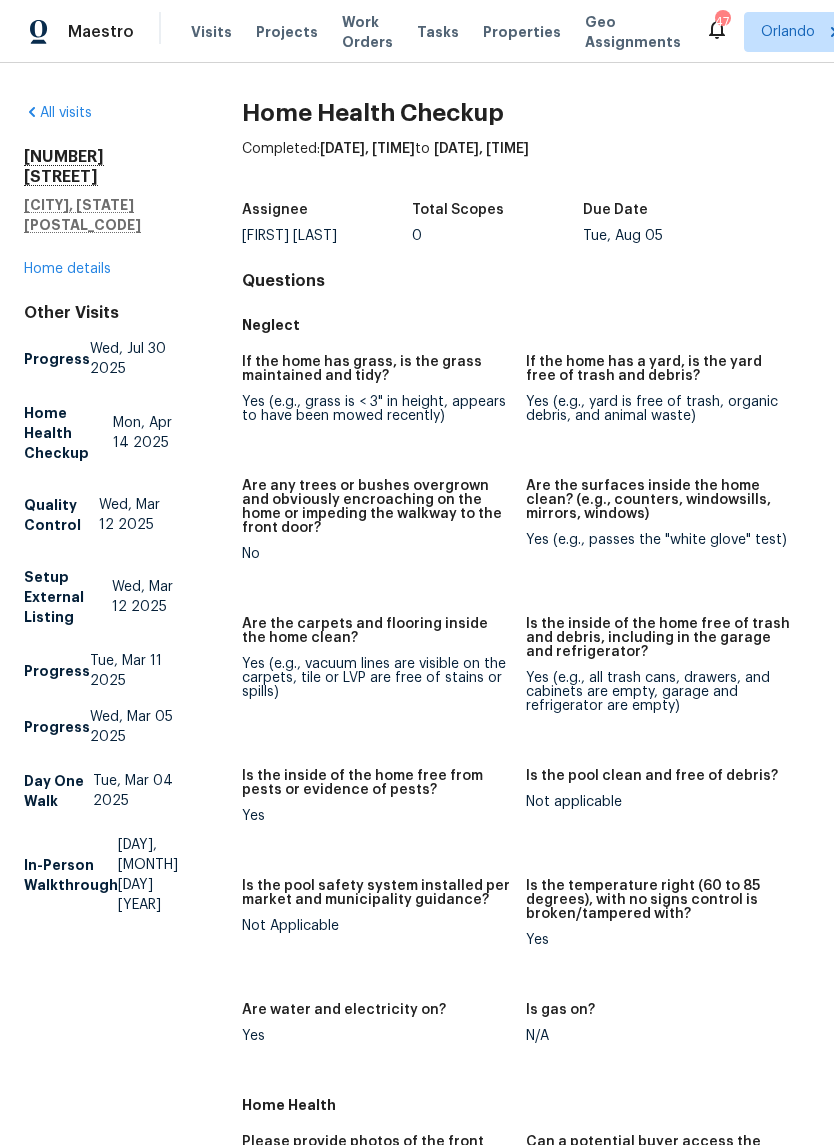 scroll, scrollTop: 0, scrollLeft: 0, axis: both 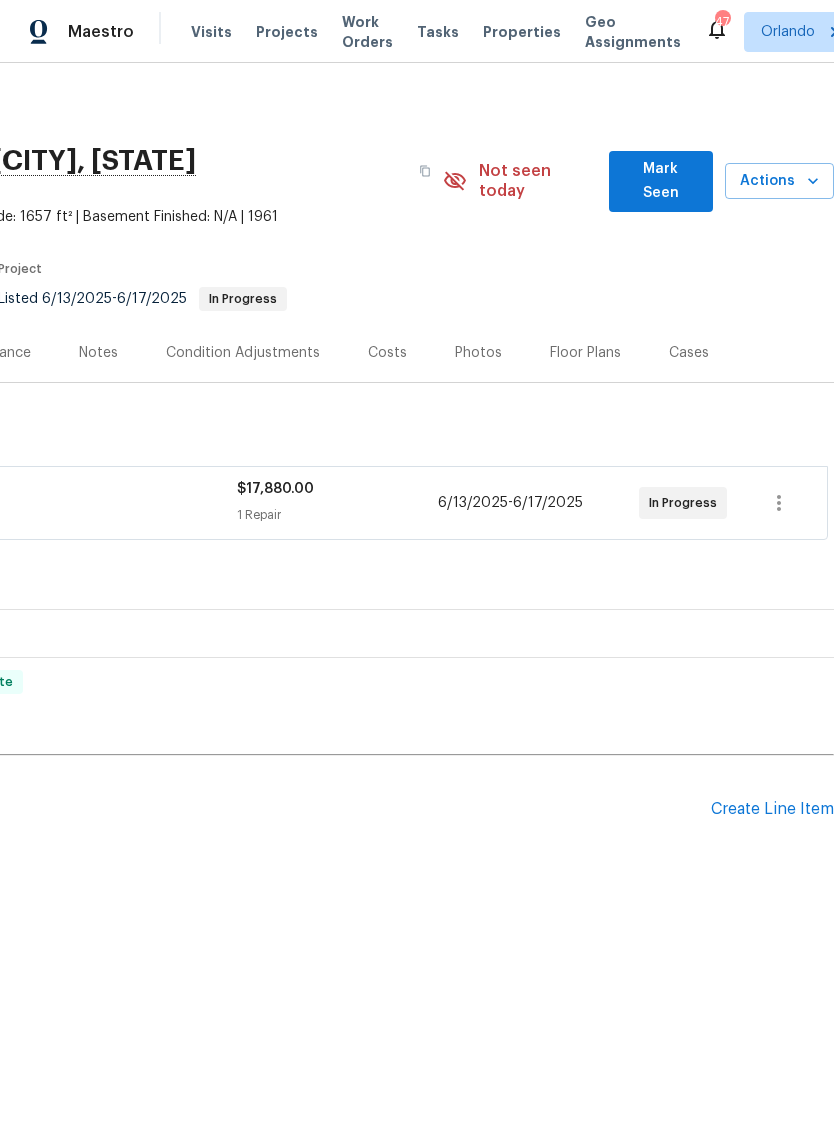 click on "Mark Seen" at bounding box center (661, 181) 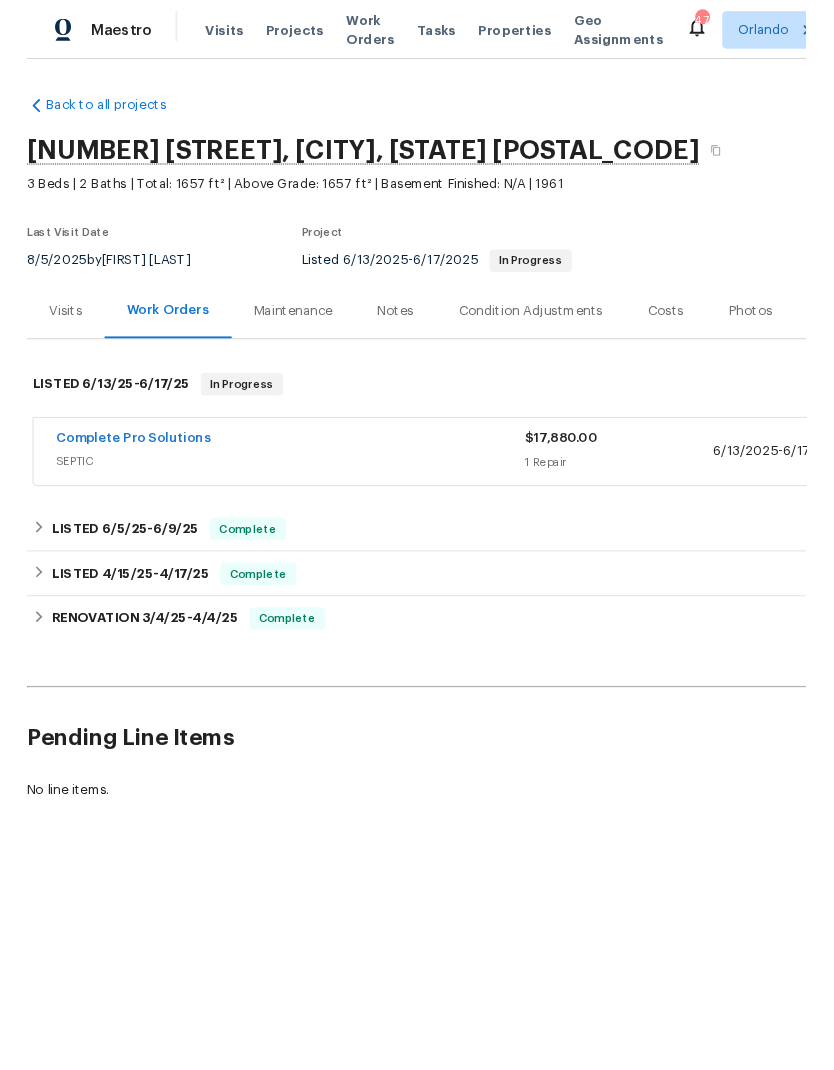 scroll, scrollTop: 0, scrollLeft: 0, axis: both 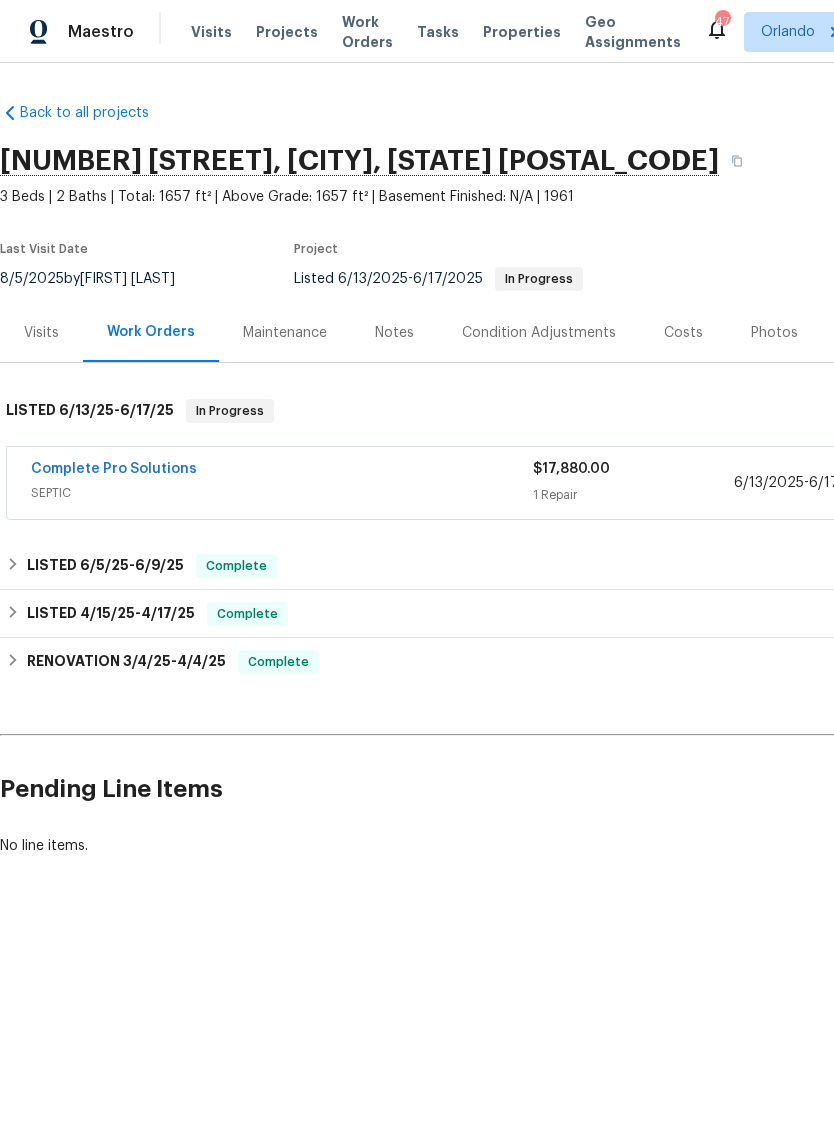 click on "Complete Pro Solutions" at bounding box center [114, 469] 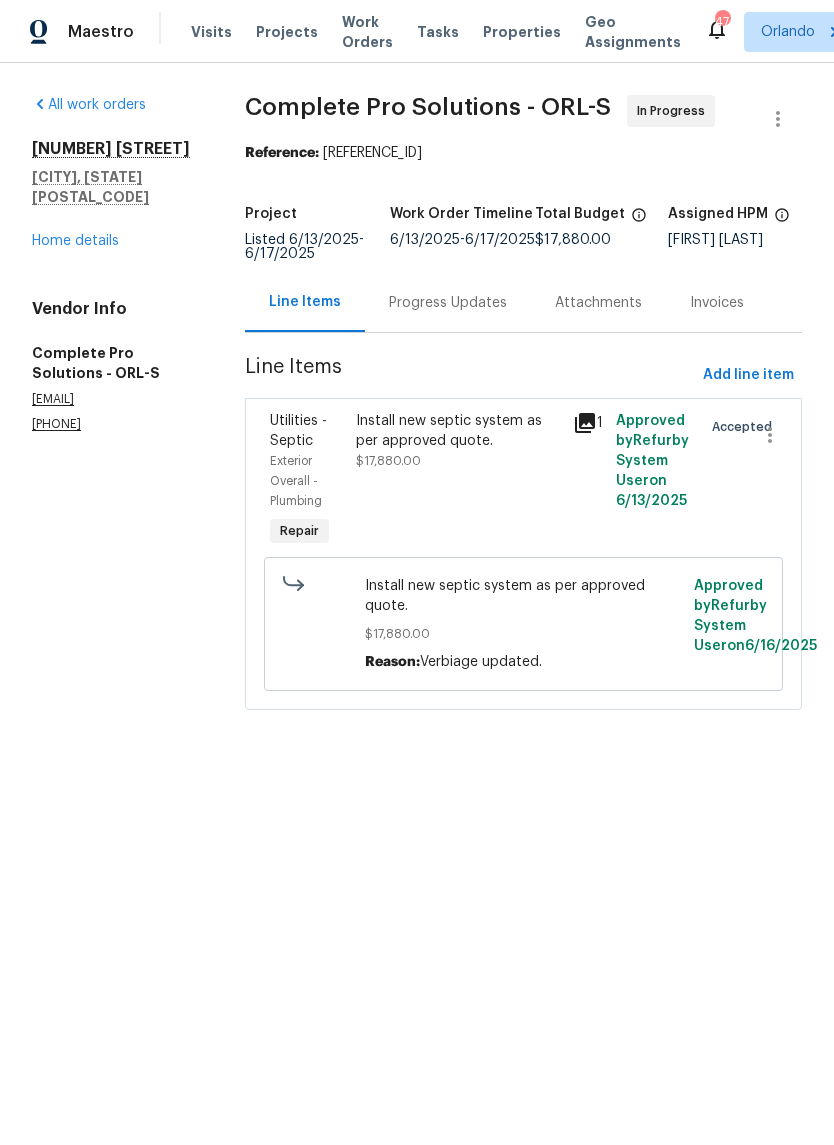click on "Progress Updates" at bounding box center [448, 303] 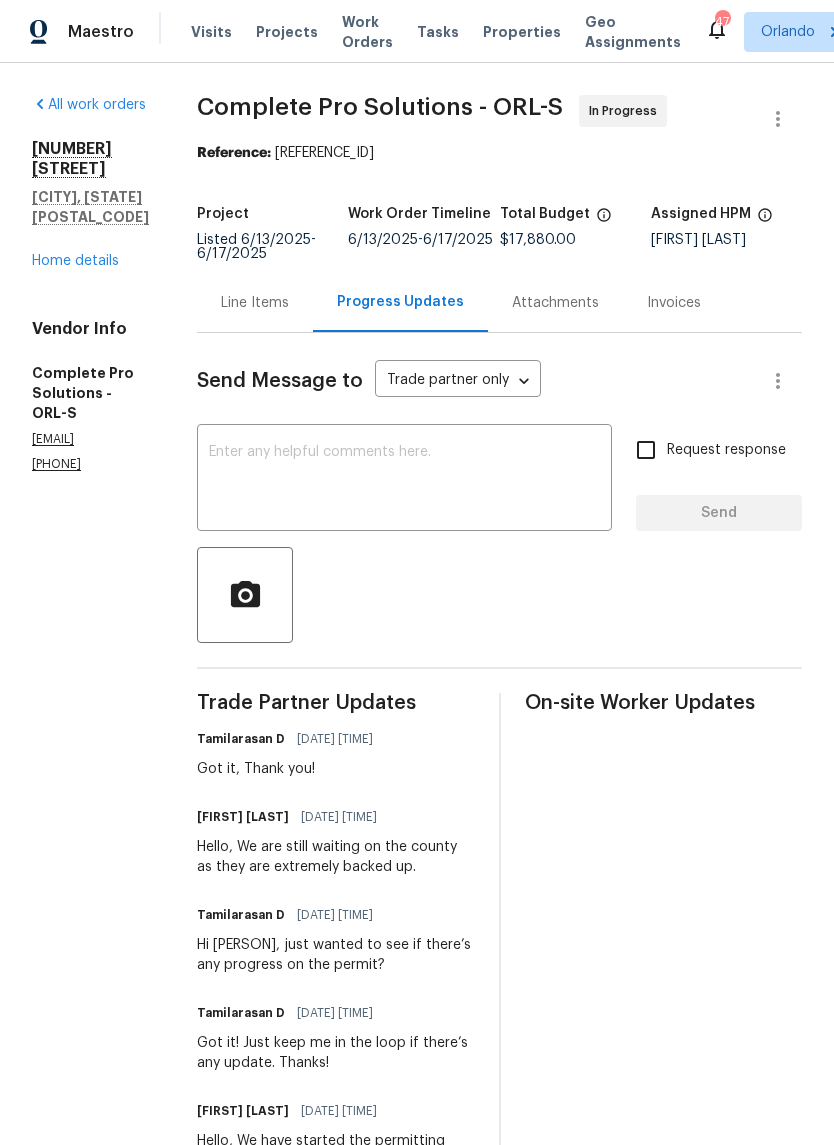 click on "Line Items" at bounding box center [255, 302] 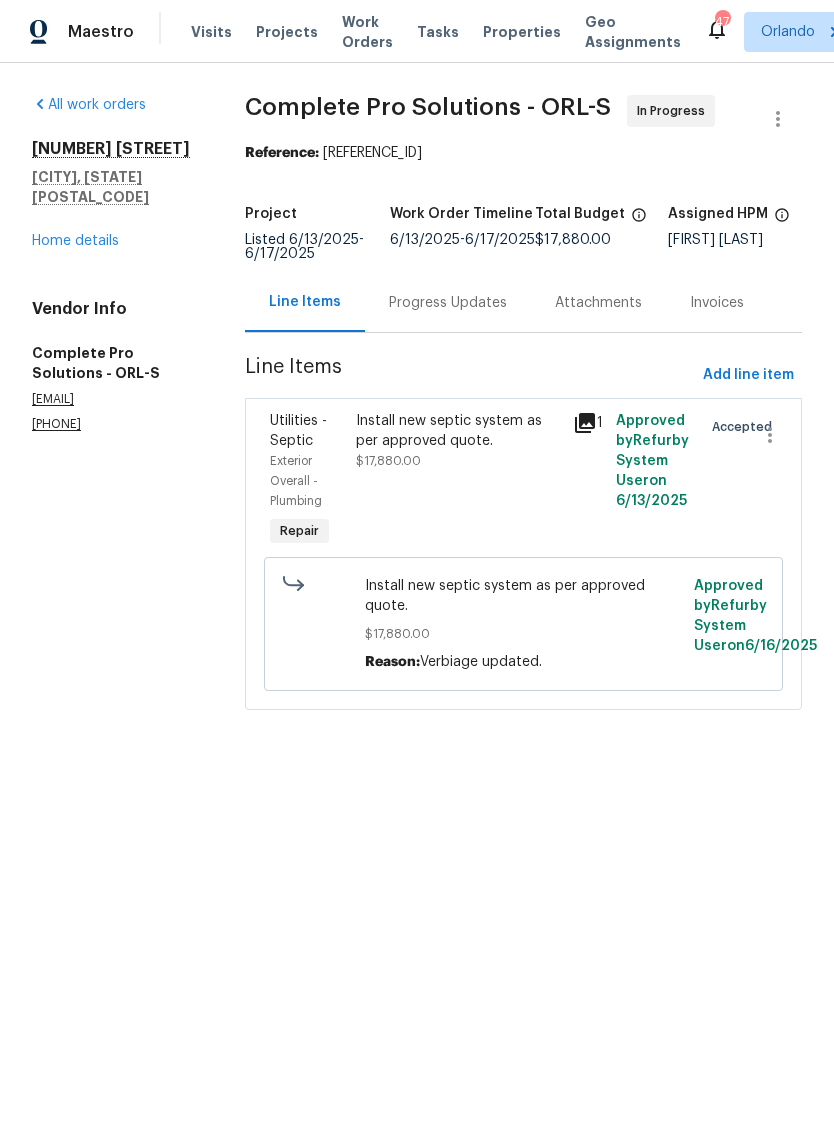 click on "Home details" at bounding box center [75, 241] 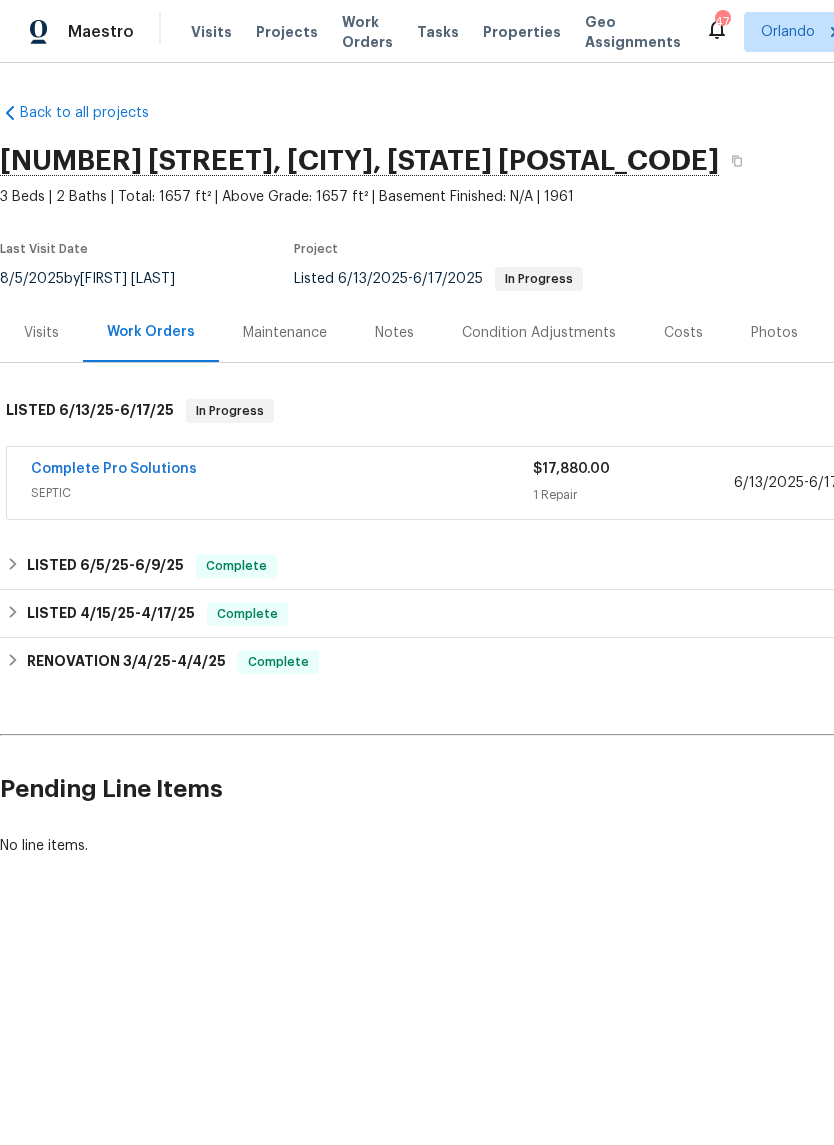 click on "Complete Pro Solutions" at bounding box center (114, 469) 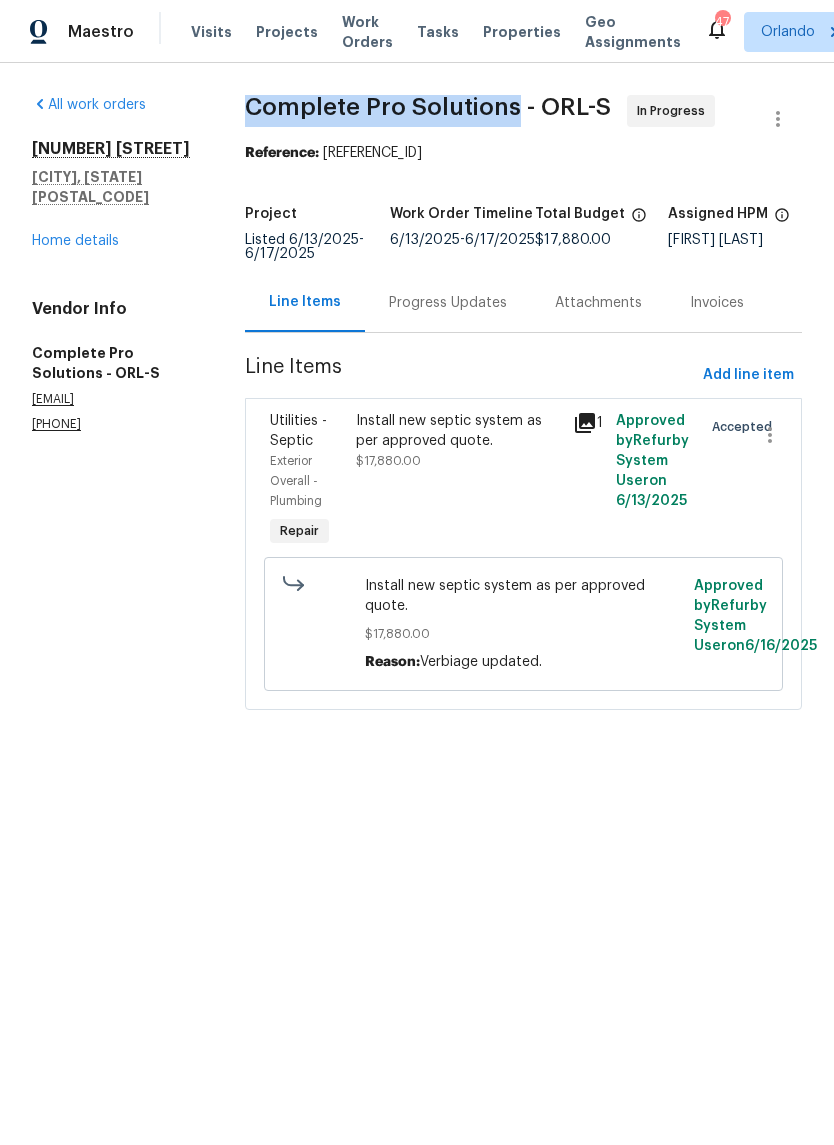click on "Maestro Visits Projects Work Orders Tasks Properties Geo Assignments 47 Orlando Austin Jones All work orders 2318 Vincent Rd Orlando, FL 32817 Home details Vendor Info Complete Pro Solutions - ORL-S info@completeprosolutions.com (321) 246-5993 Complete Pro Solutions - ORL-S In Progress Reference:   18X7H83Z2PNQJ-0c2c85ce2 Project Listed   6/13/2025  -  6/17/2025 Work Order Timeline 6/13/2025  -  6/17/2025 Total Budget $17,880.00 Assigned HPM Austin Jones Line Items Progress Updates Attachments Invoices Line Items Add line item Utilities - Septic Exterior Overall - Plumbing Repair Install new septic system as per approved quote. $17,880.00   1 Approved by  Refurby System User  on   6/13/2025 Accepted Install new septic system as per approved quote. $17,880.00 Reason:  Verbiage updated. Approved by  Refurby System User  on  6/16/2025" at bounding box center (417, 383) 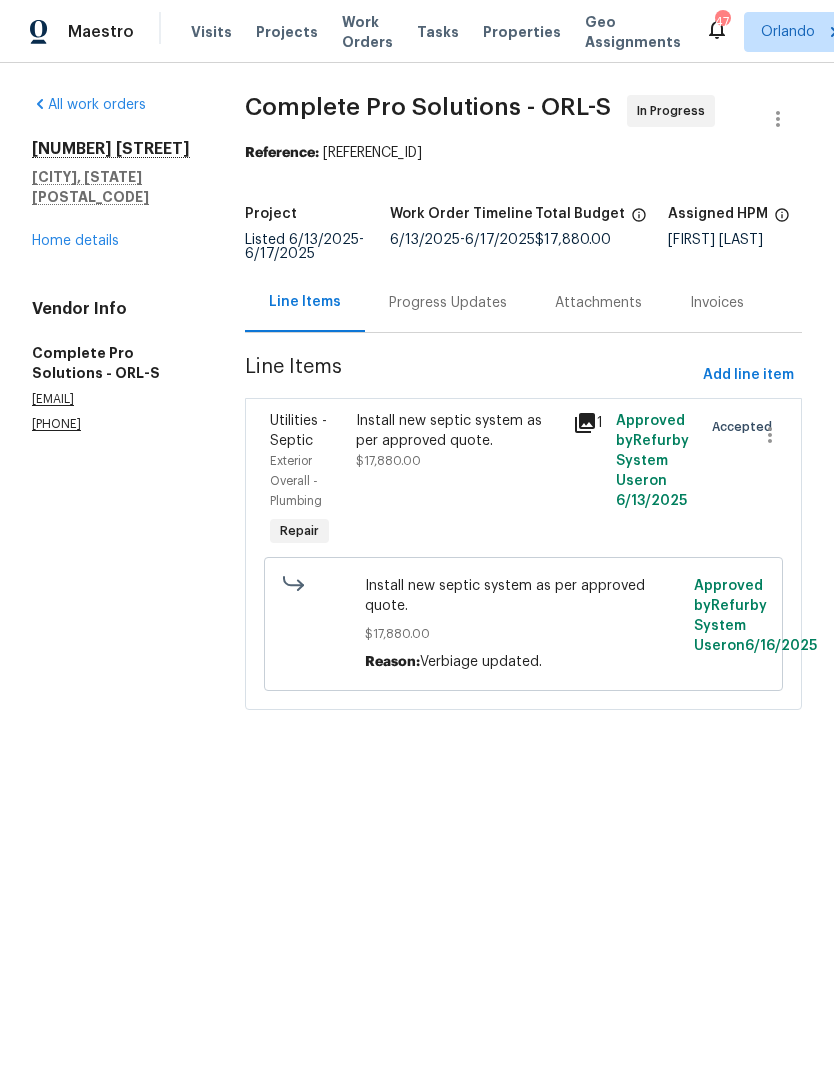 click on "Progress Updates" at bounding box center [448, 303] 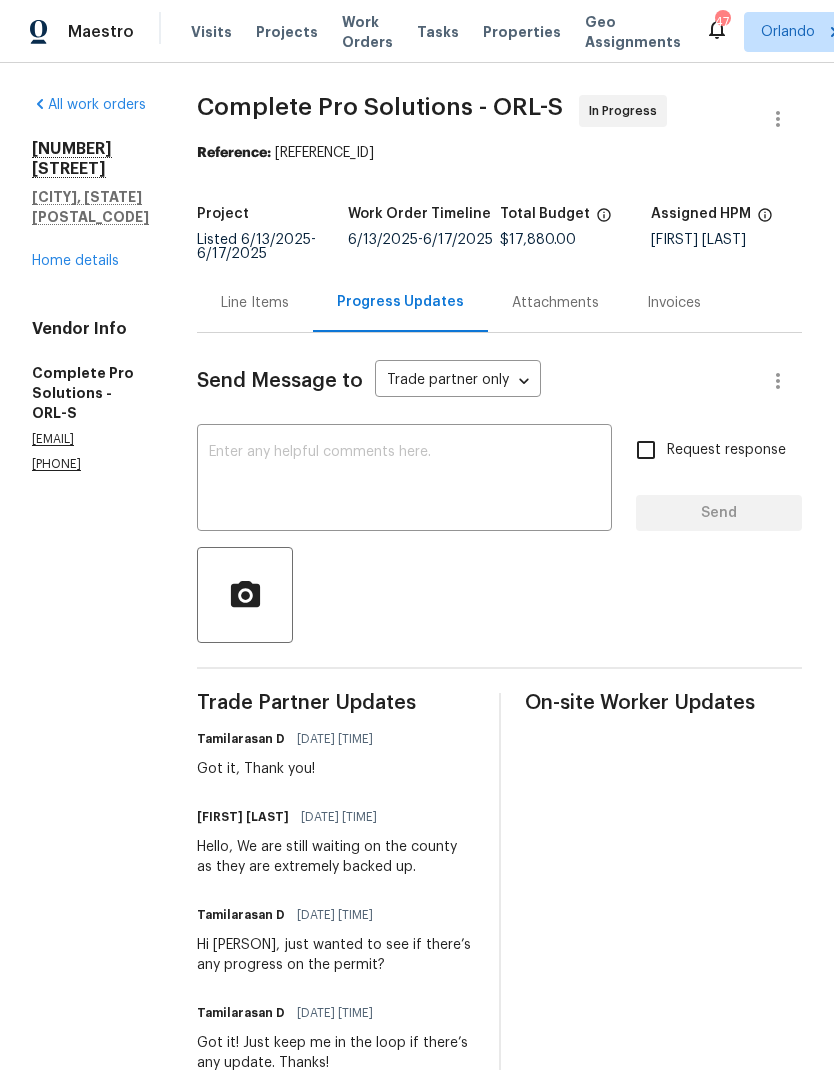 scroll, scrollTop: 0, scrollLeft: 0, axis: both 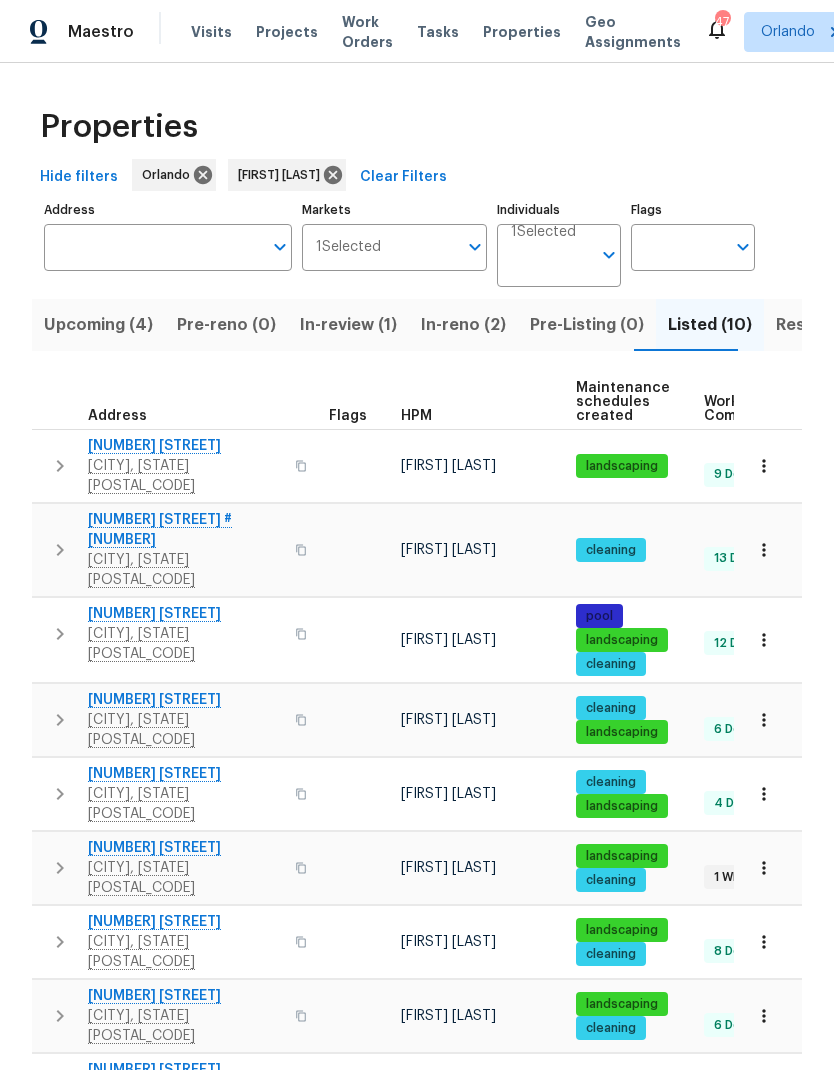 click on "In-reno (2)" at bounding box center [463, 325] 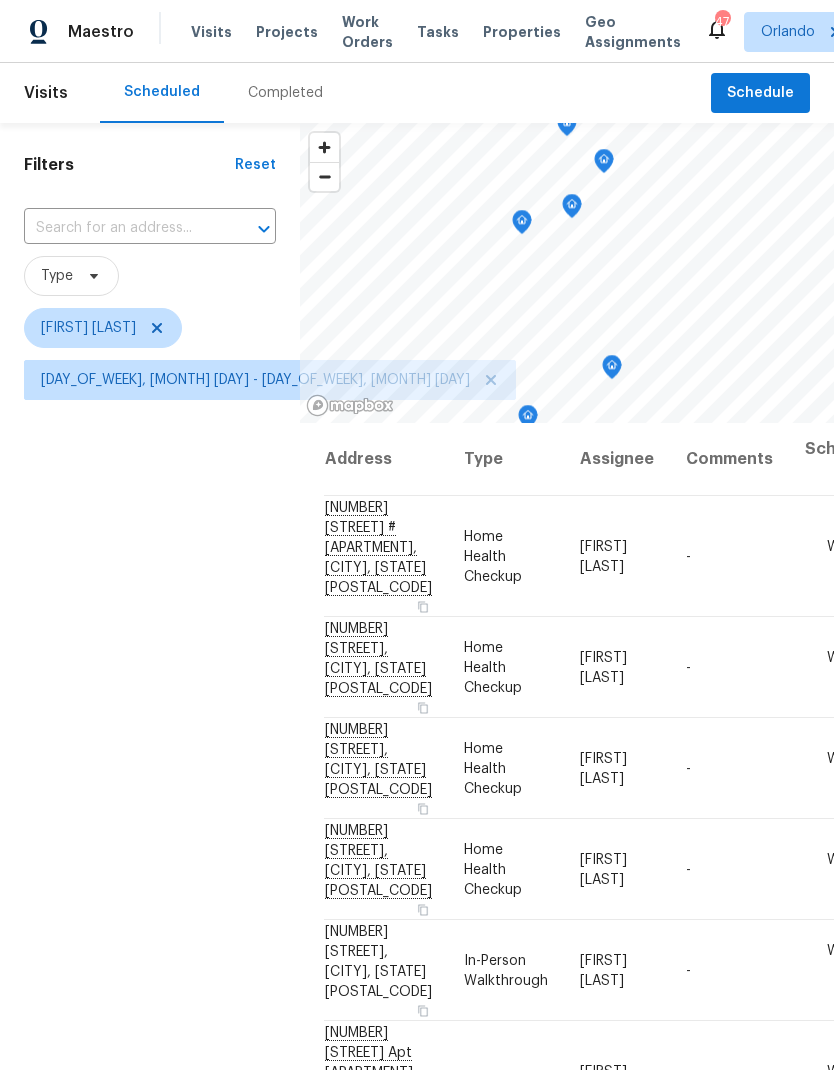 scroll, scrollTop: 0, scrollLeft: 0, axis: both 